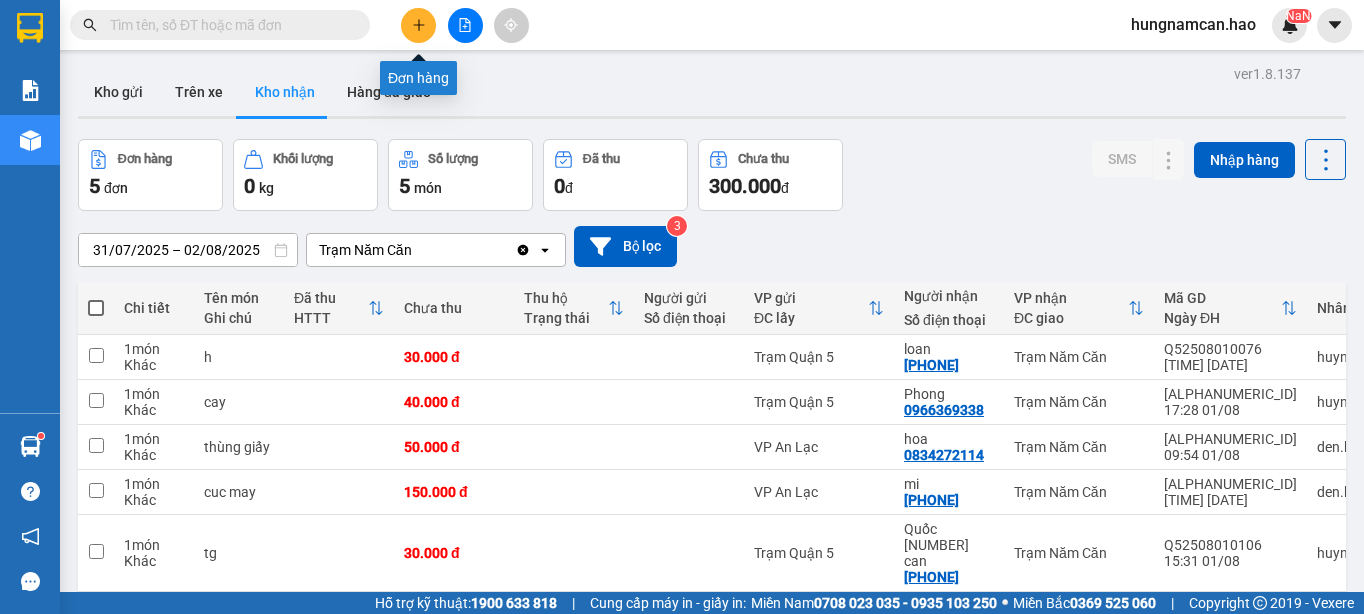 scroll, scrollTop: 0, scrollLeft: 0, axis: both 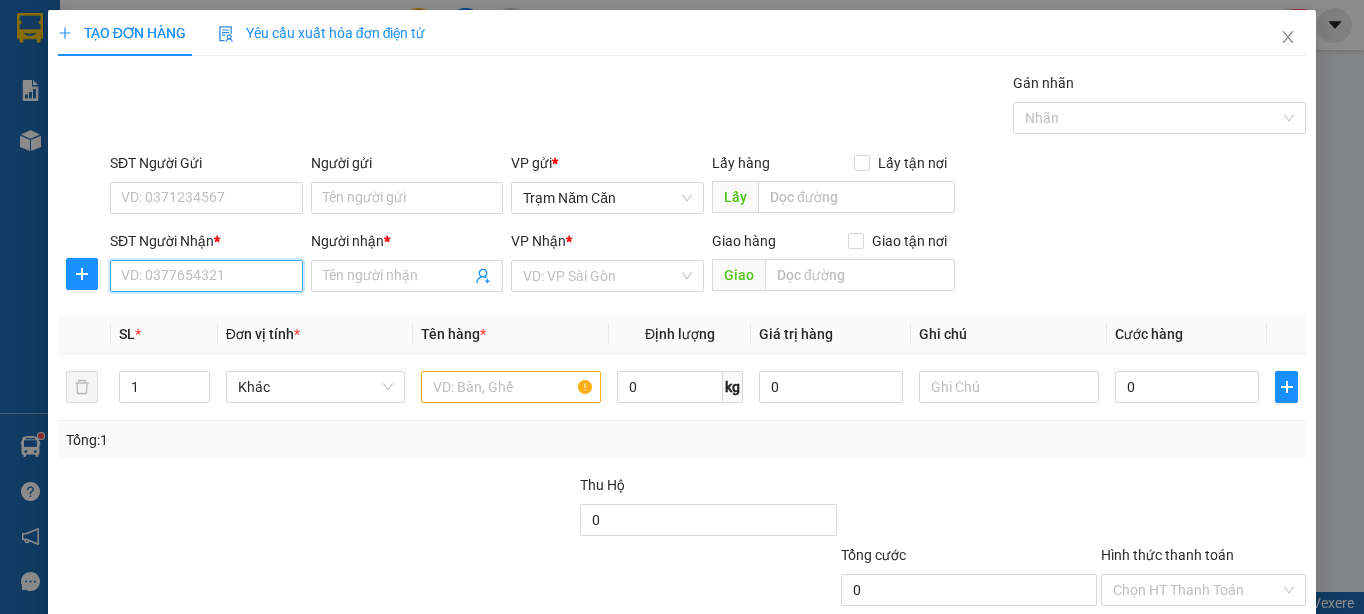 click on "SĐT Người Nhận  *" at bounding box center (206, 276) 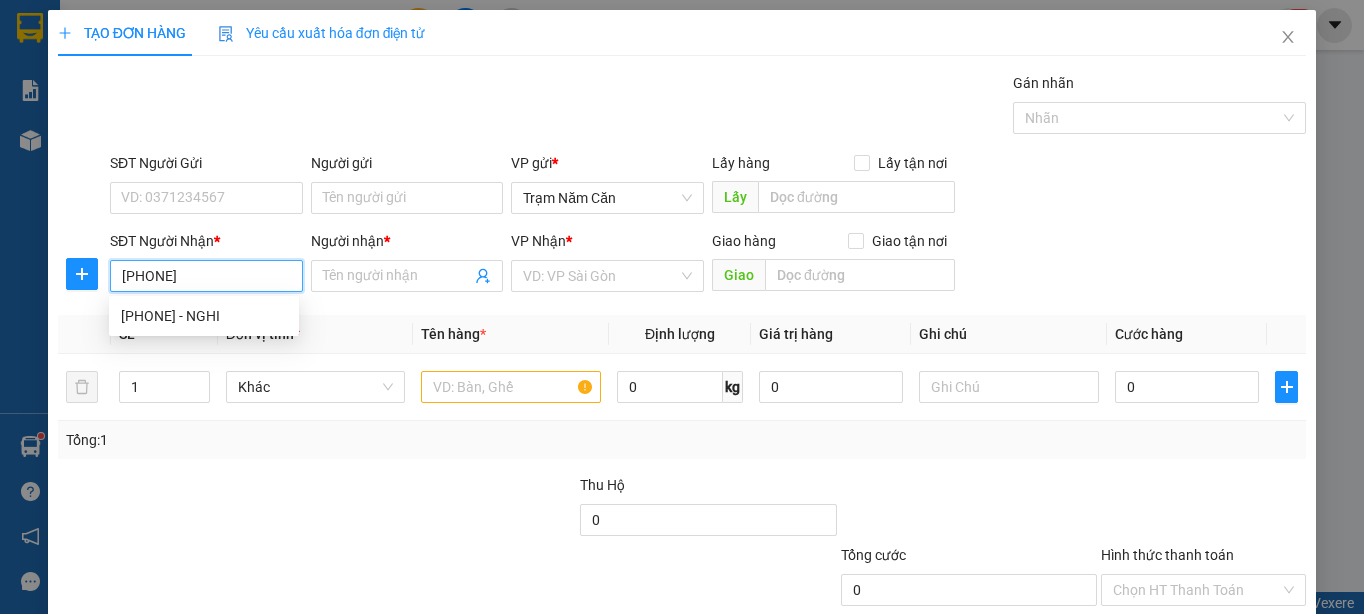 click on "[PHONE] - NGHI" at bounding box center [204, 316] 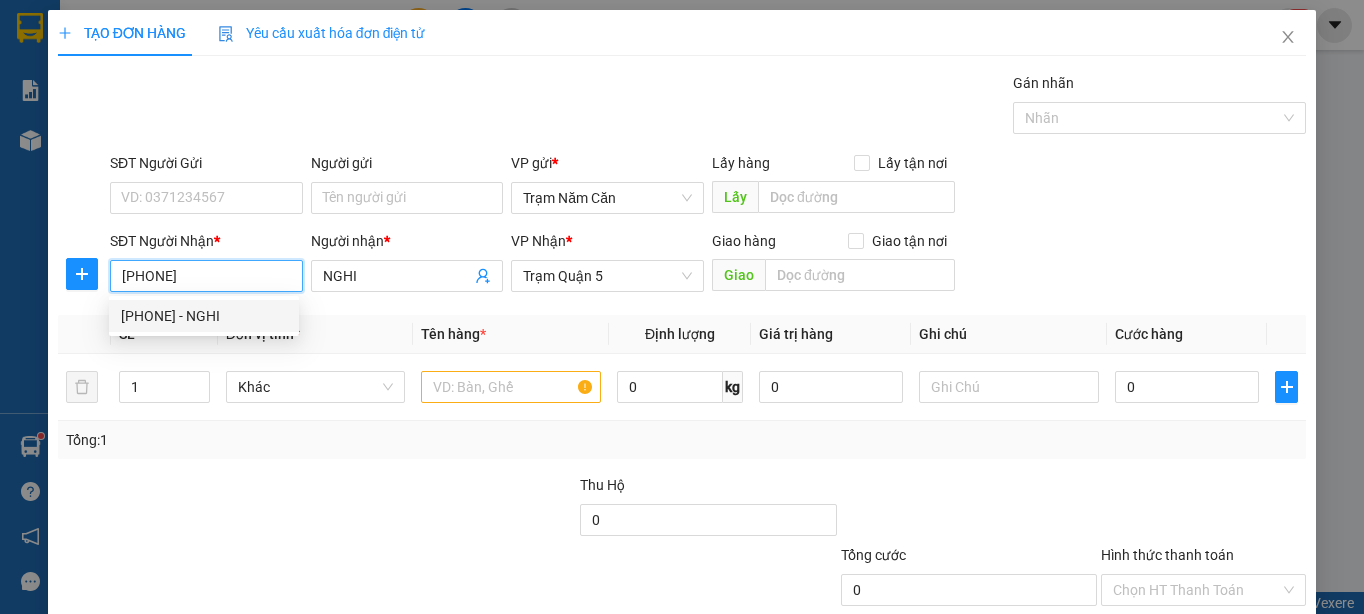 type on "60.000" 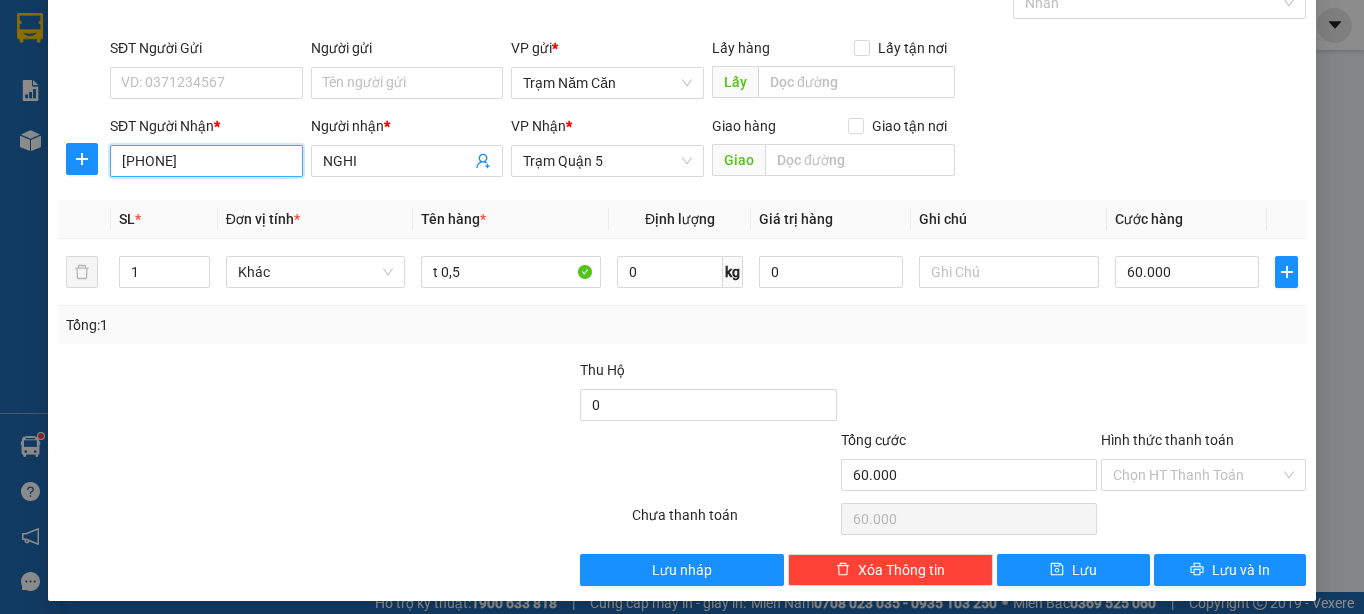 scroll, scrollTop: 126, scrollLeft: 0, axis: vertical 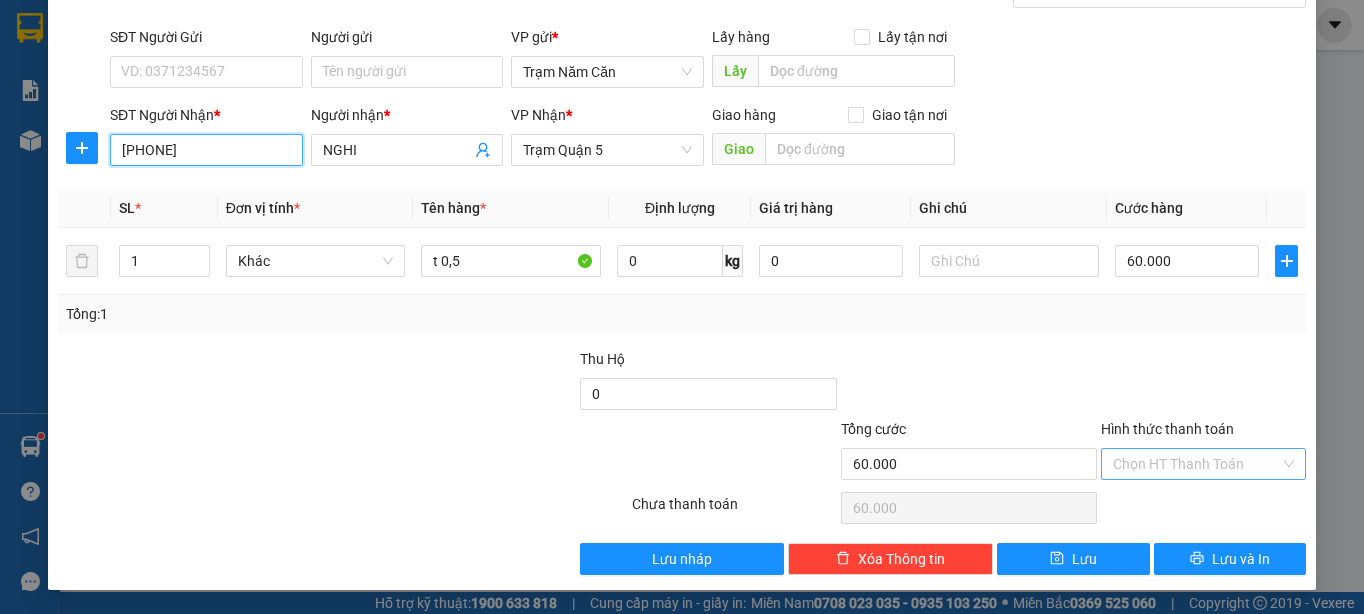 type on "[PHONE]" 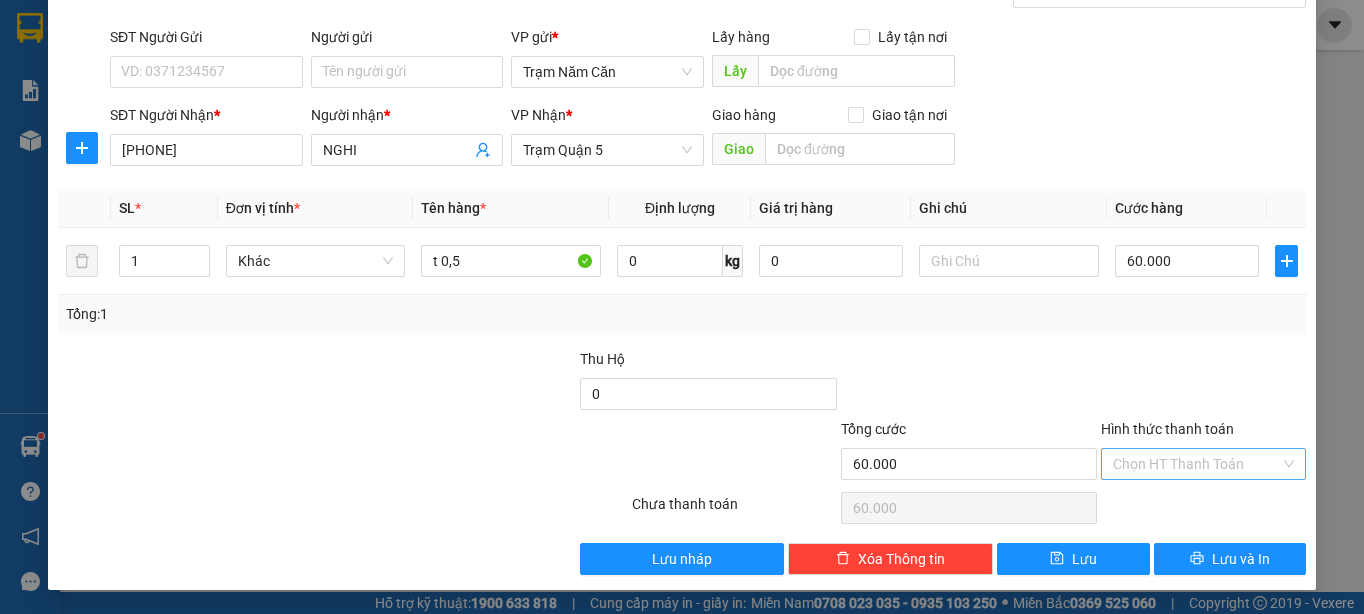 click on "Hình thức thanh toán" at bounding box center [1196, 464] 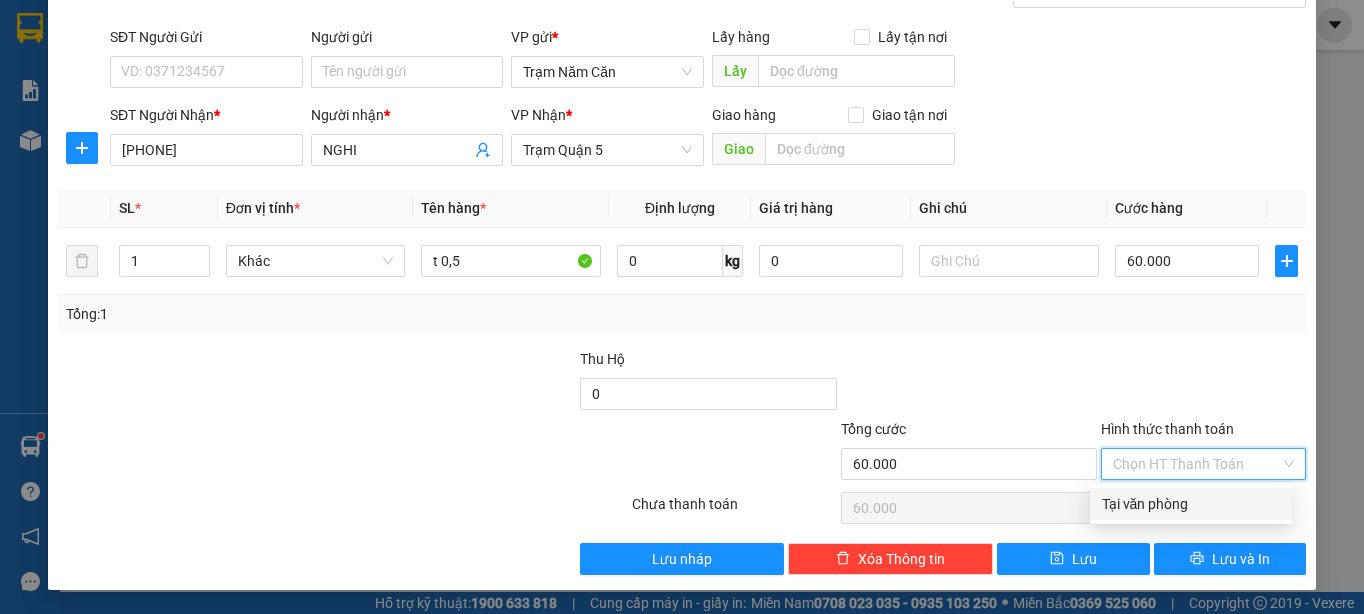click on "Tại văn phòng" at bounding box center (1191, 504) 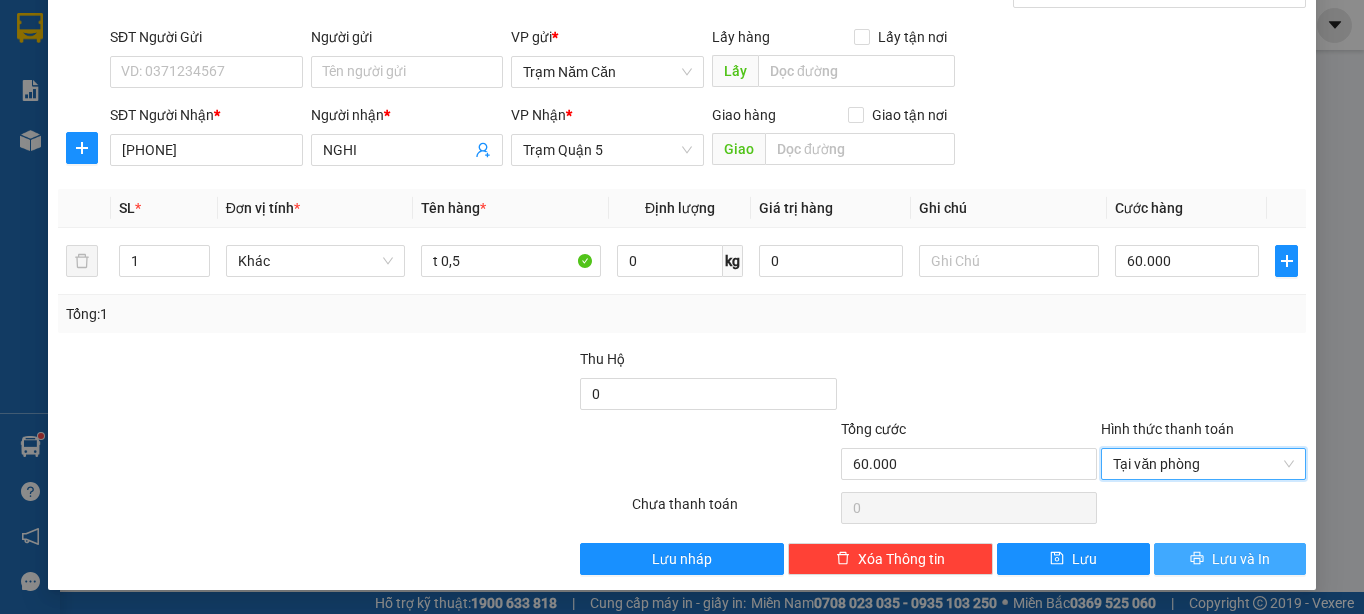 click on "Lưu và In" at bounding box center (1230, 559) 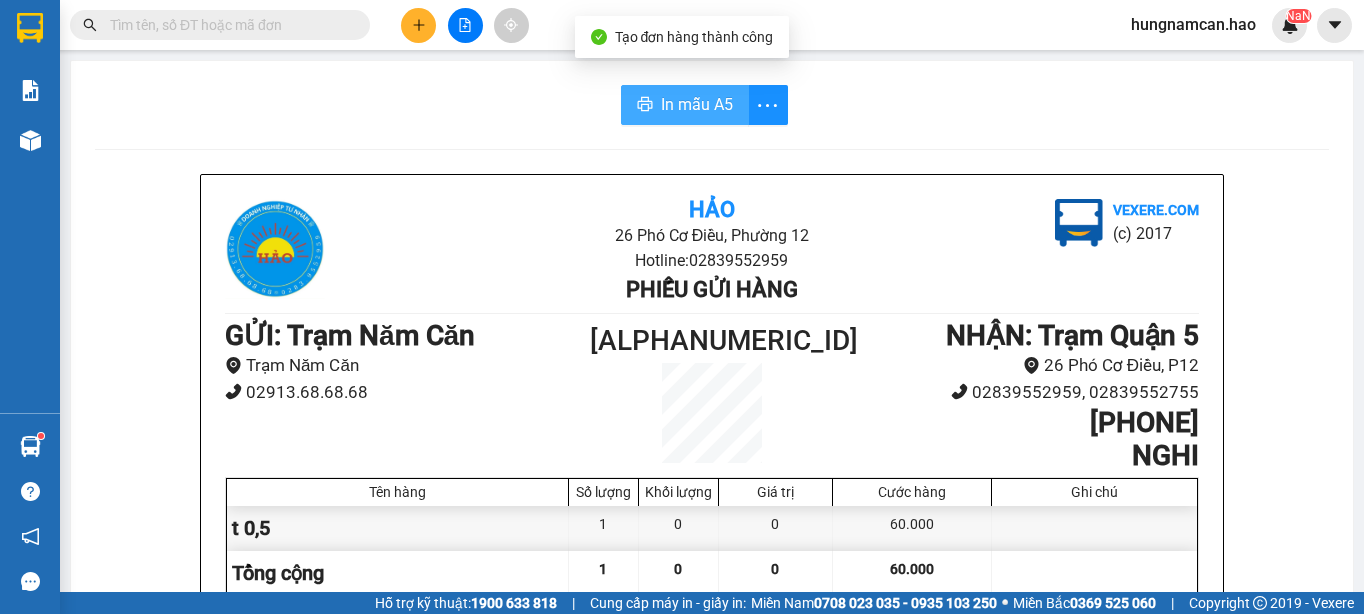 click on "In mẫu A5" at bounding box center [697, 104] 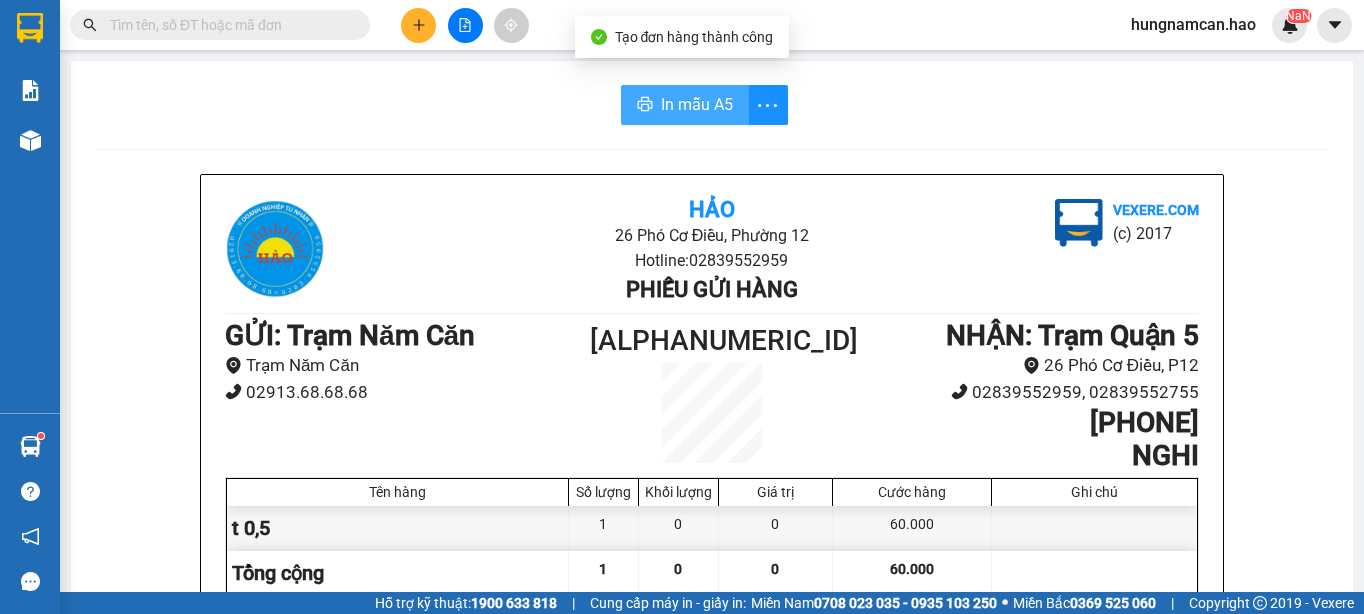 scroll, scrollTop: 0, scrollLeft: 0, axis: both 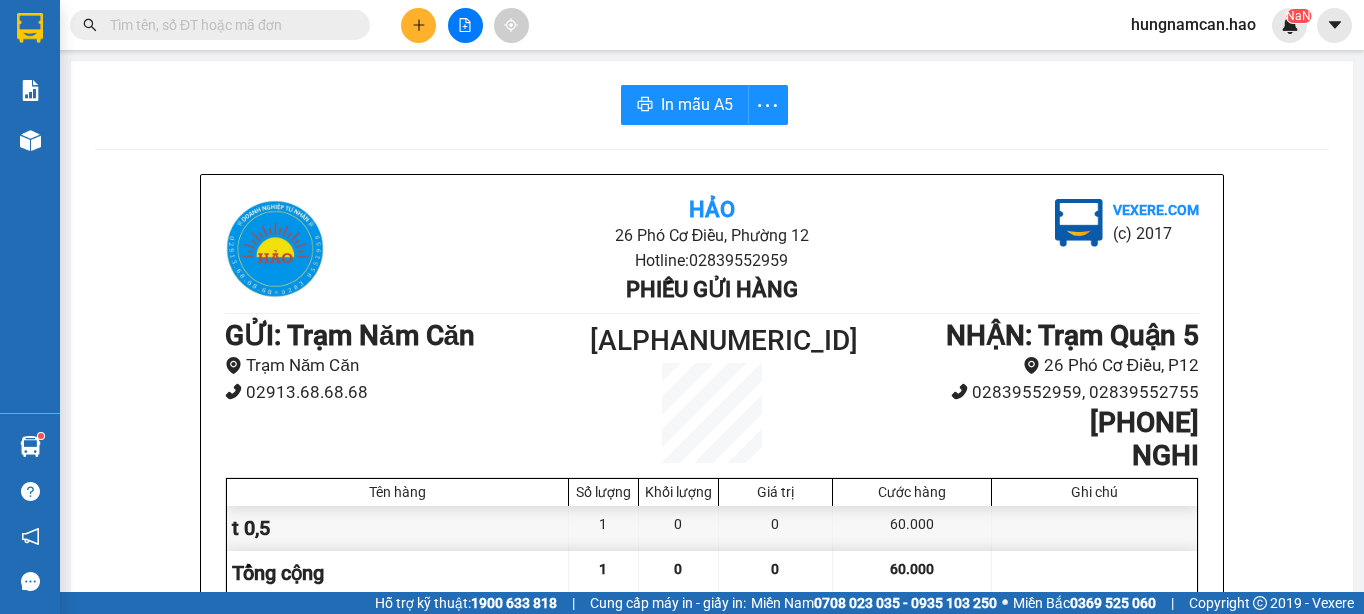 click on "Kết quả tìm kiếm ( [NUMBER] )  Bộ lọc  Thuộc VP này Ngày tạo đơn gần nhất No Data hungnamcan.hao NaN" at bounding box center (682, 25) 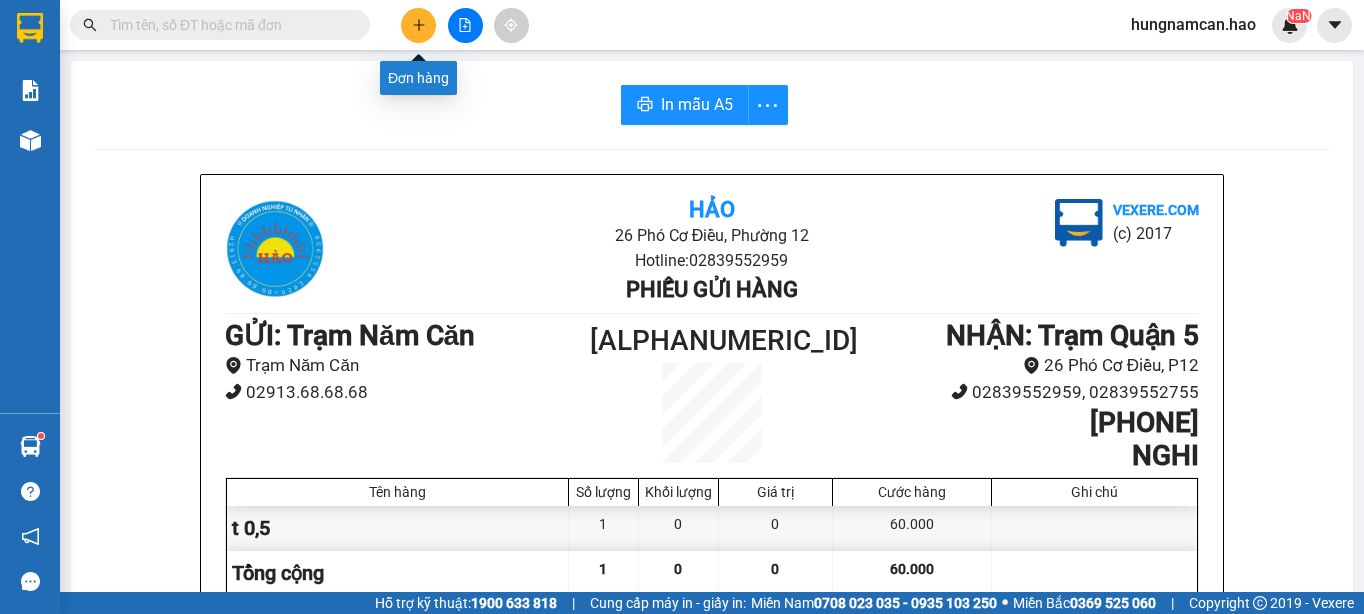 click at bounding box center [418, 25] 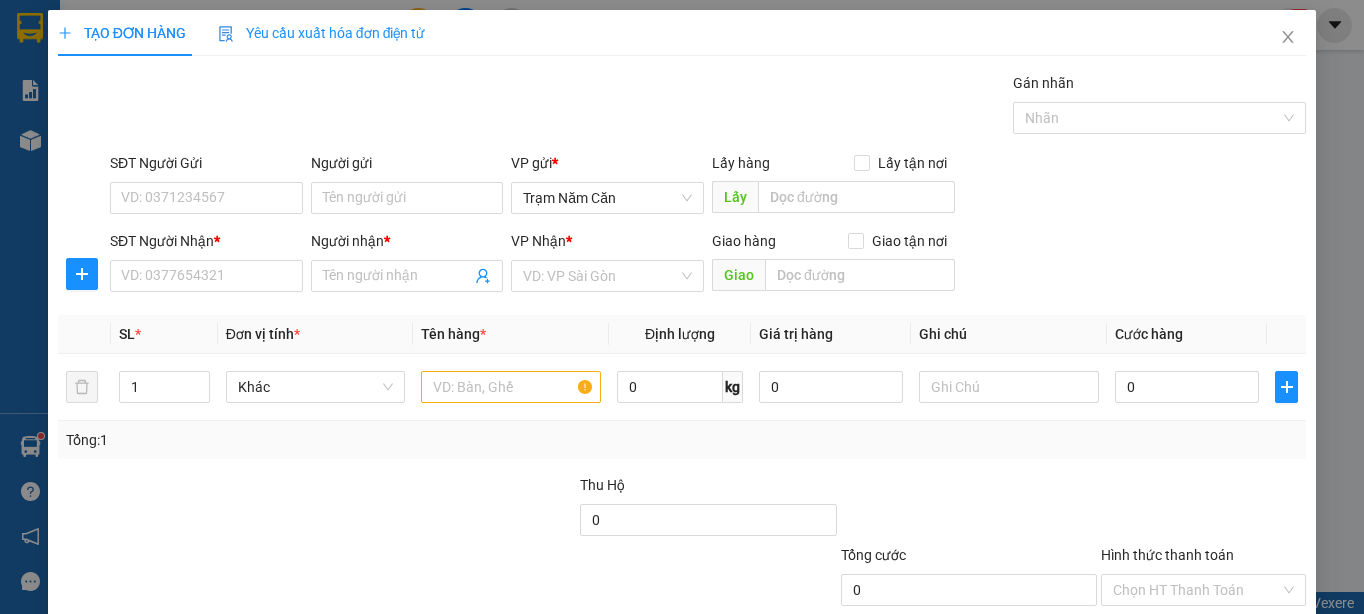 click on "SĐT Người Nhận  *" at bounding box center [206, 245] 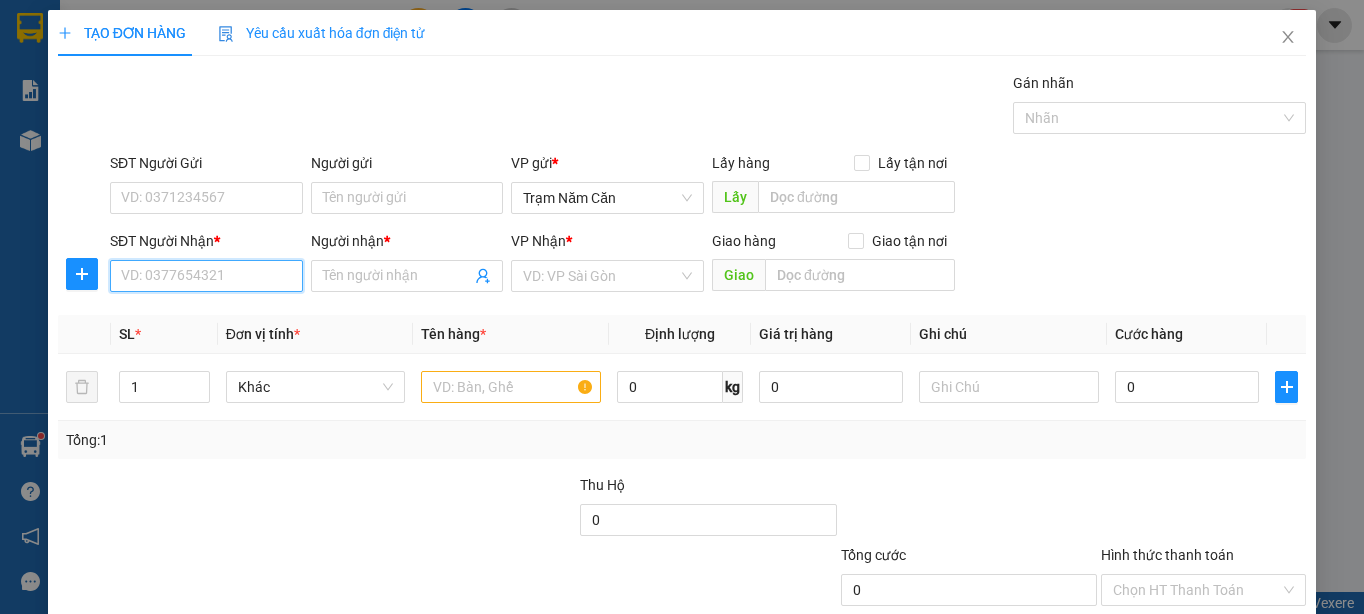 click on "SĐT Người Nhận  *" at bounding box center [206, 276] 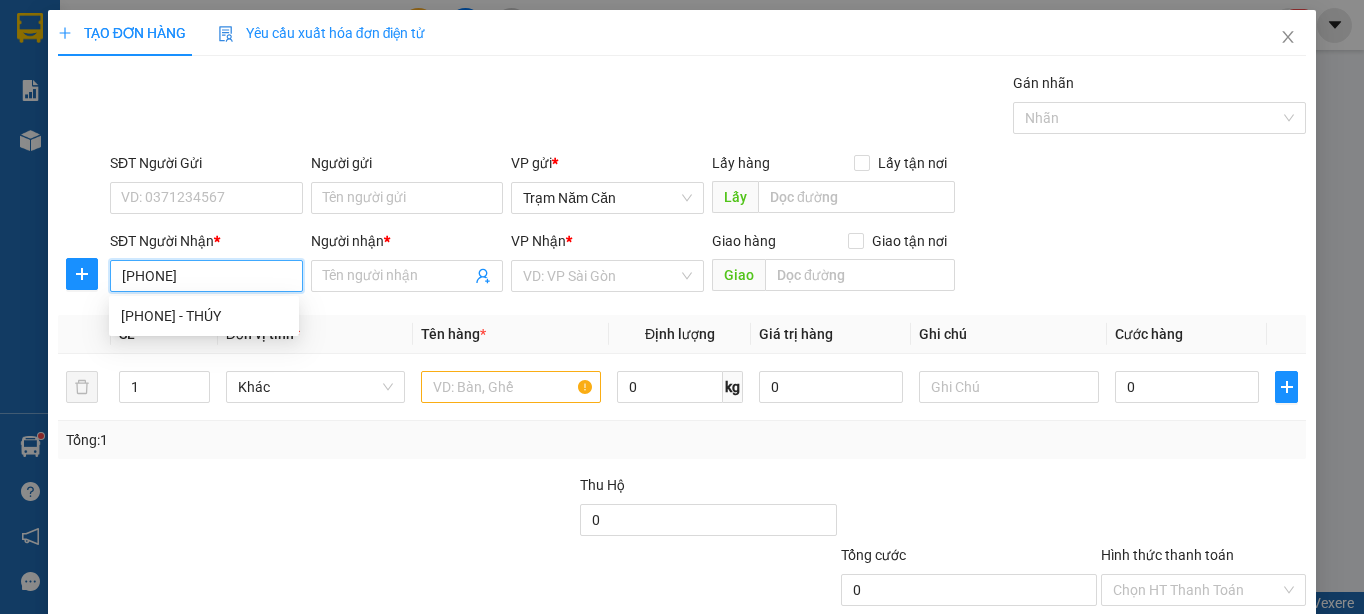 type on "[PHONE]" 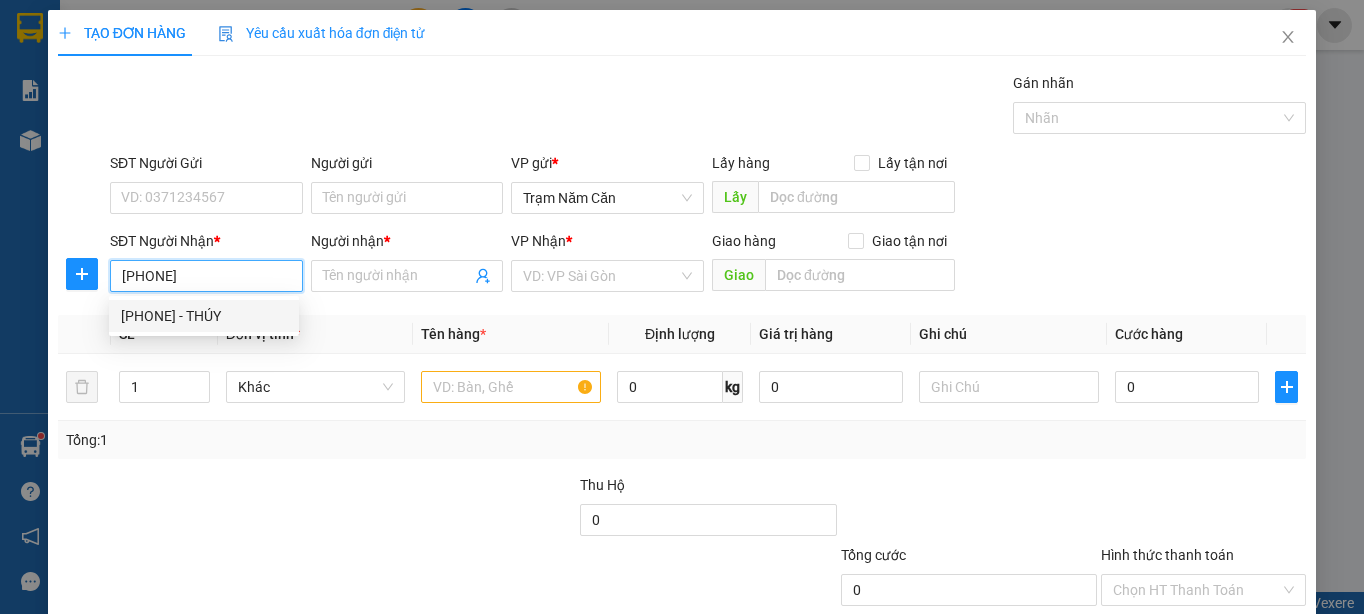 click on "[PHONE] - THÚY" at bounding box center (204, 316) 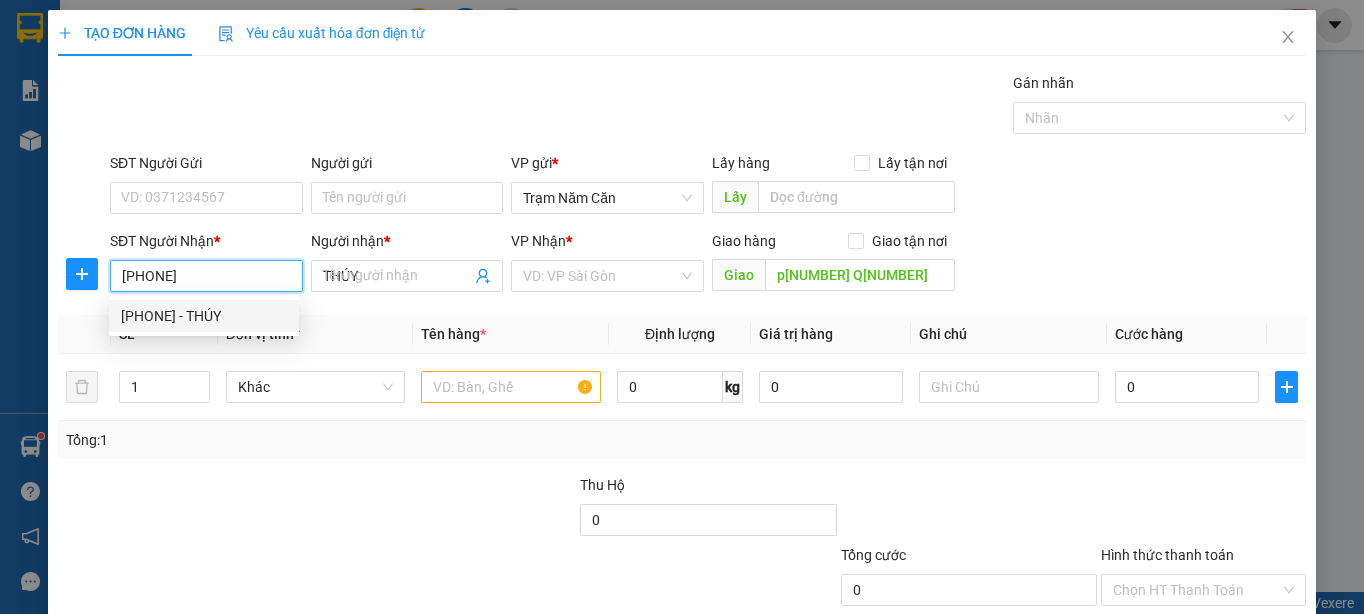 type on "70.000" 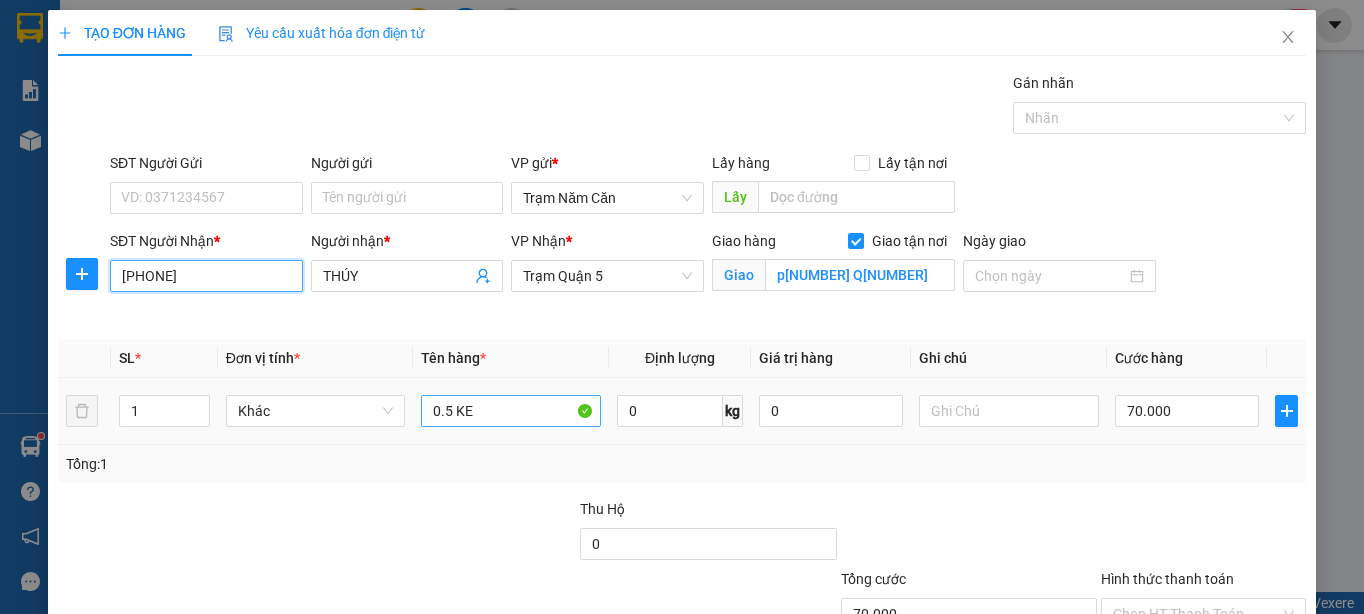 type on "[PHONE]" 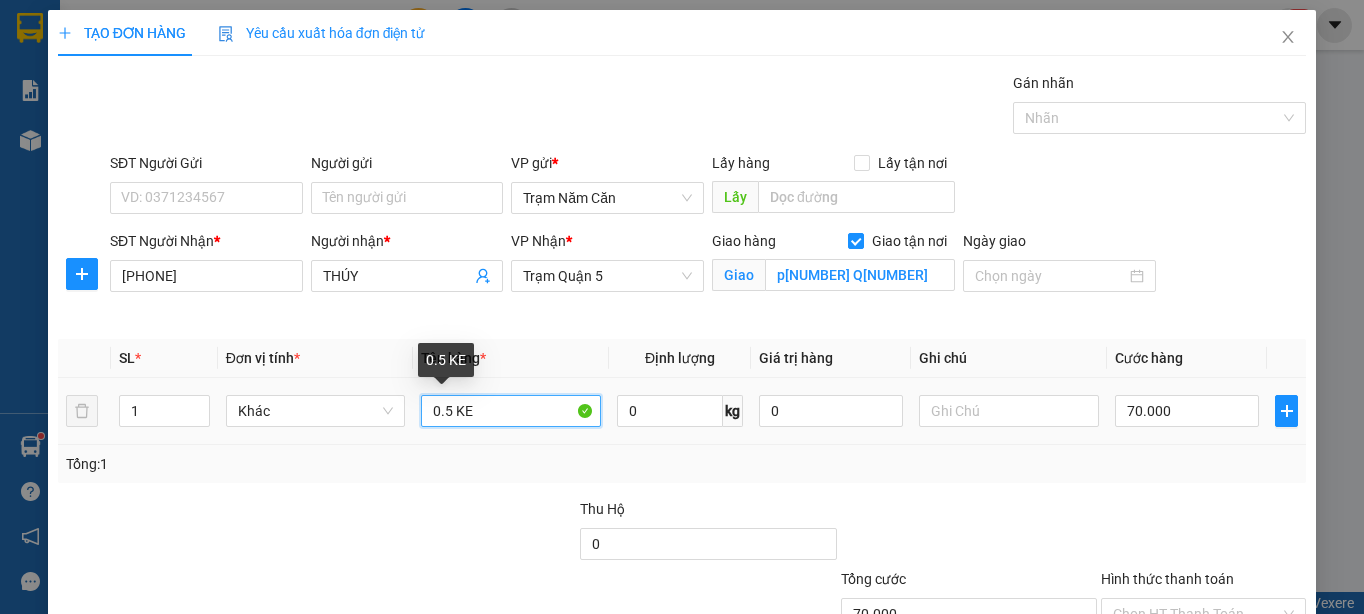 drag, startPoint x: 537, startPoint y: 418, endPoint x: 1361, endPoint y: 467, distance: 825.4556 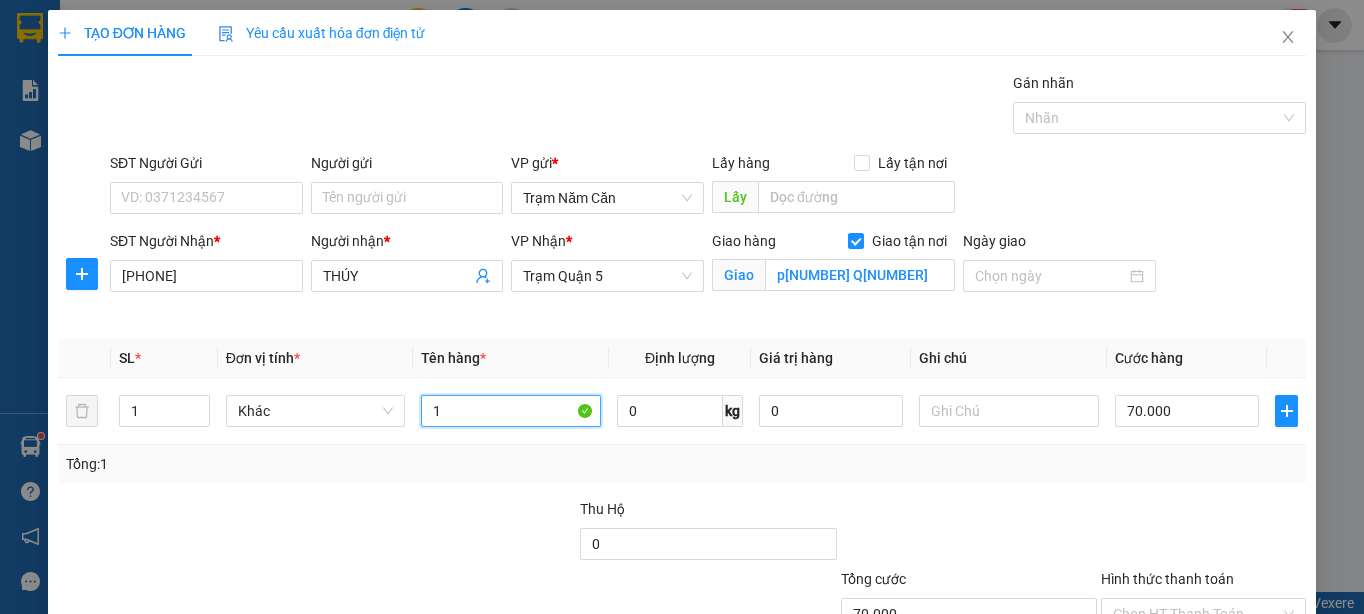 type on "1" 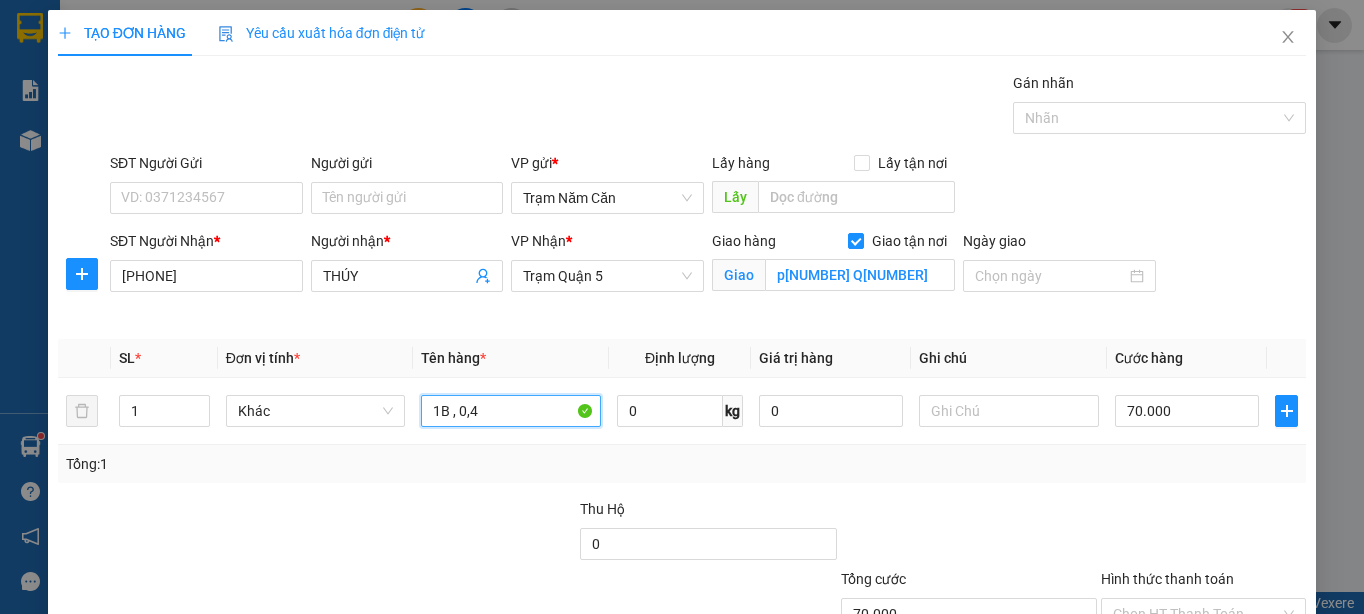 type on "1B , 0,4" 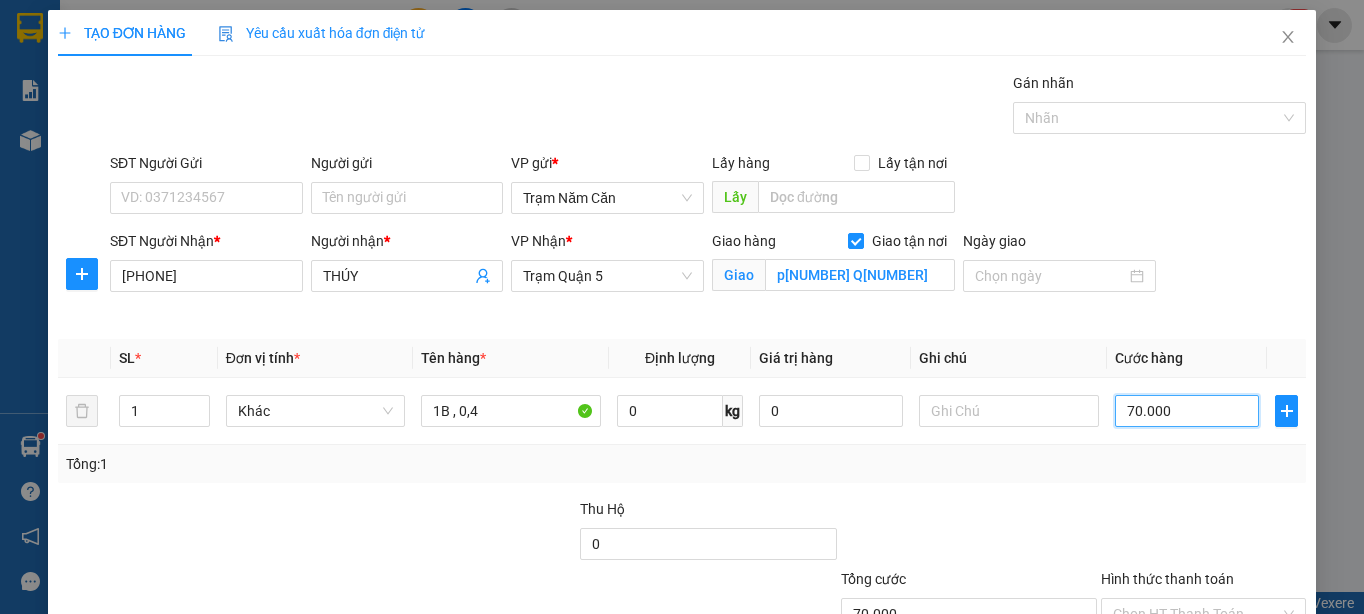 type on "0" 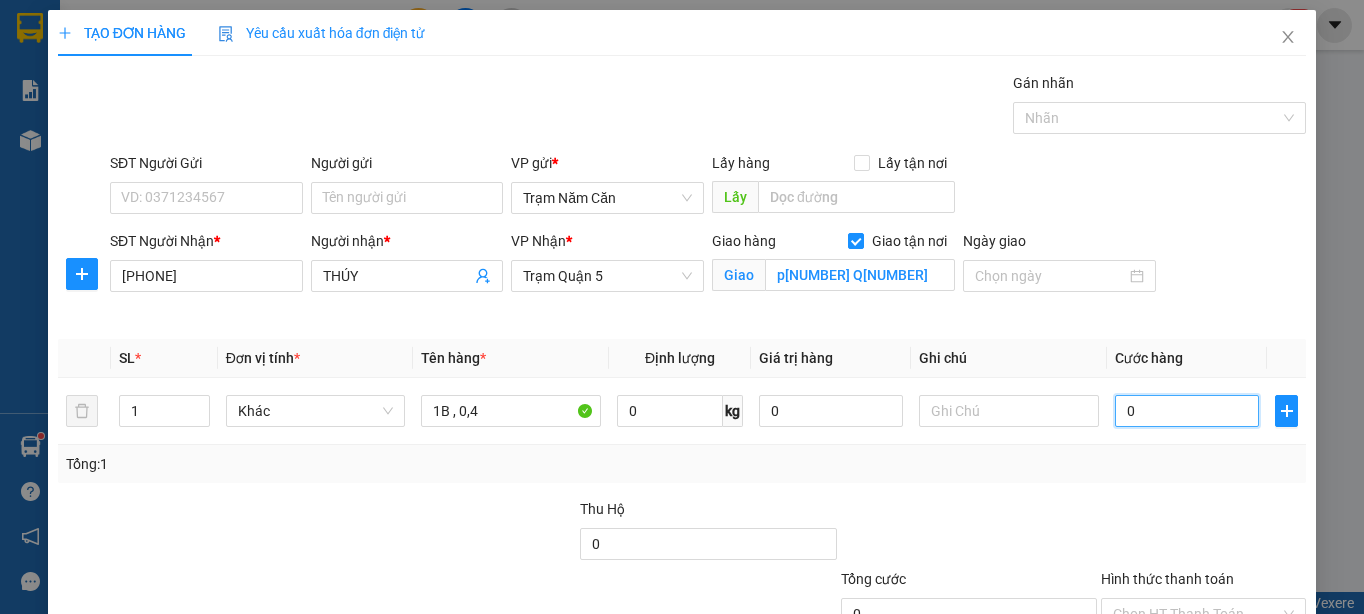 type on "001" 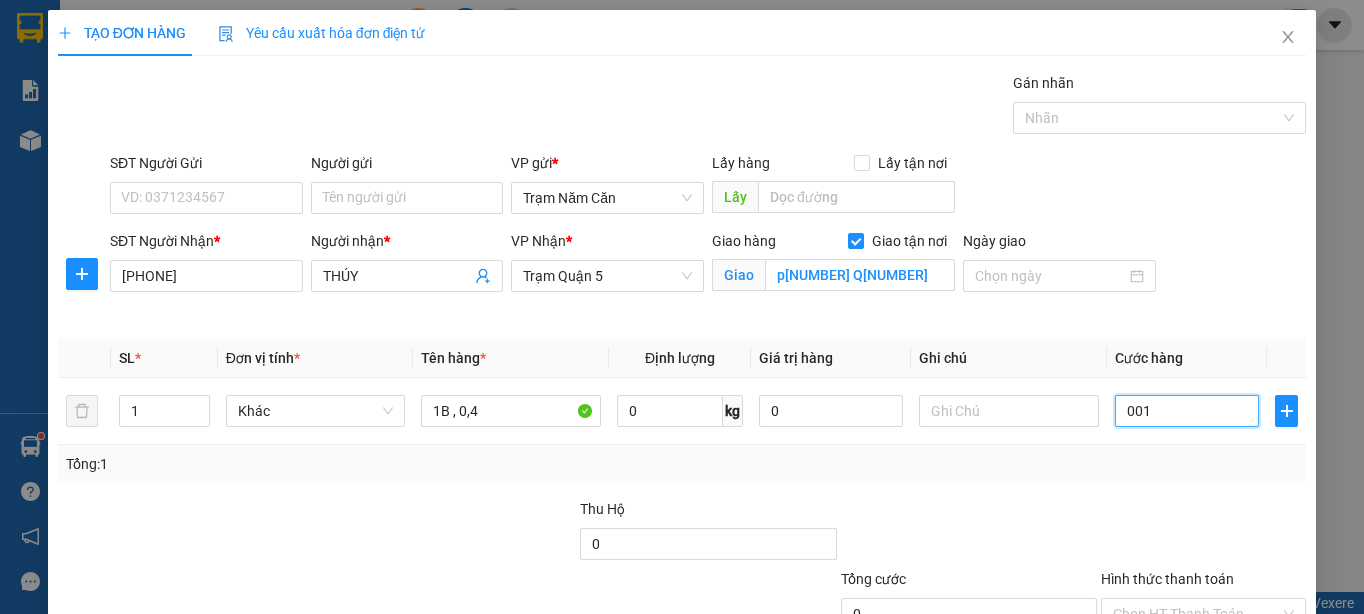 type on "1" 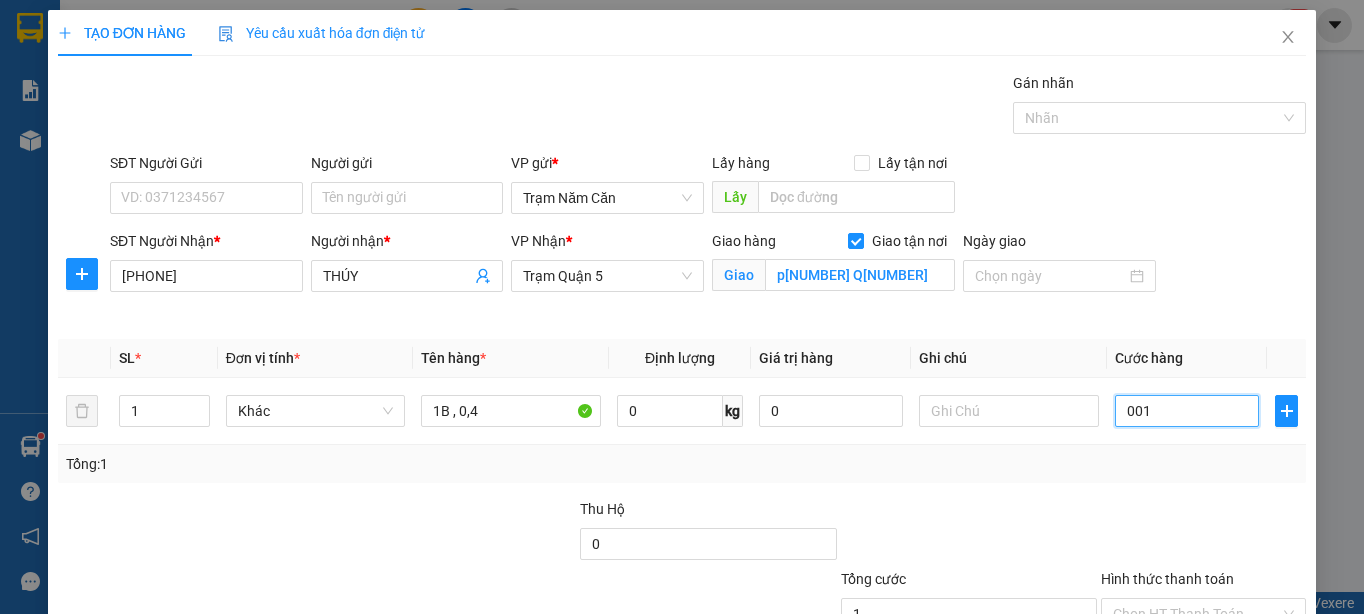 type on "0.010" 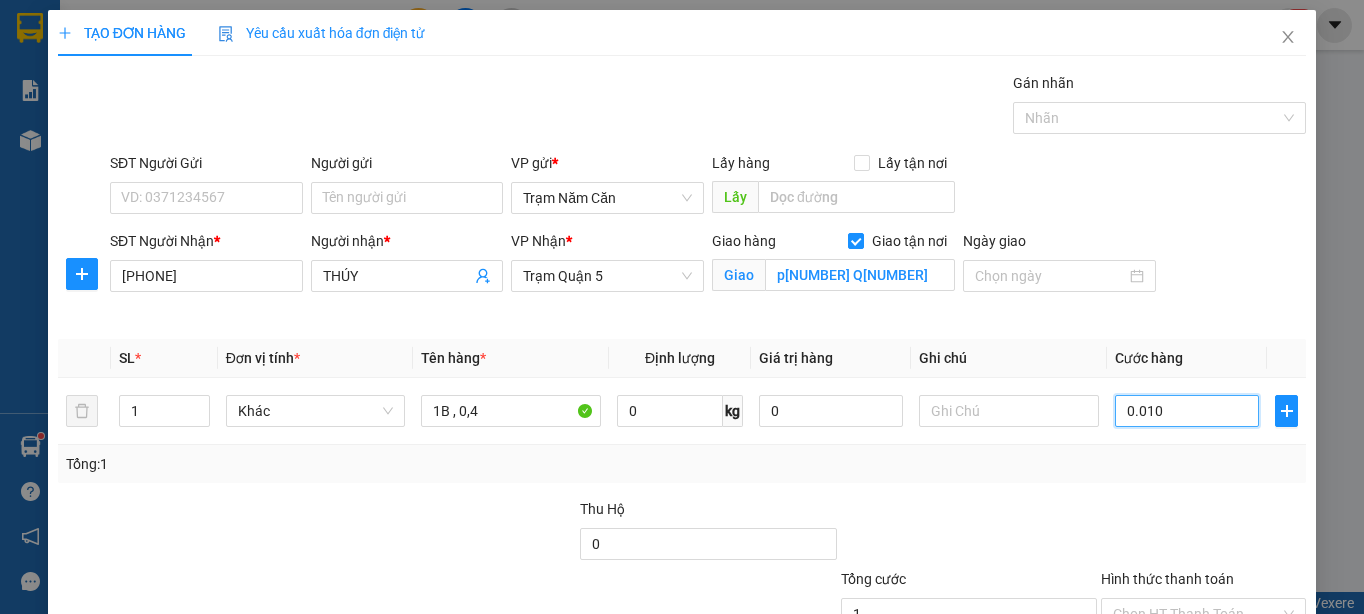 type on "10" 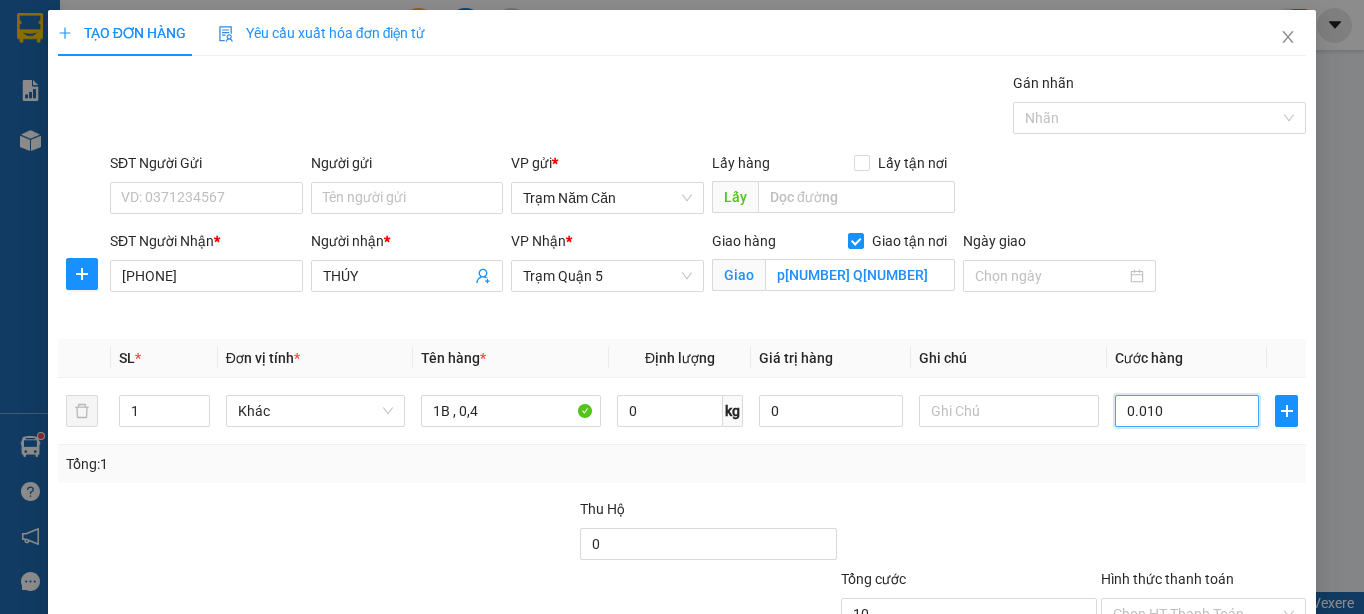 type on "00.100" 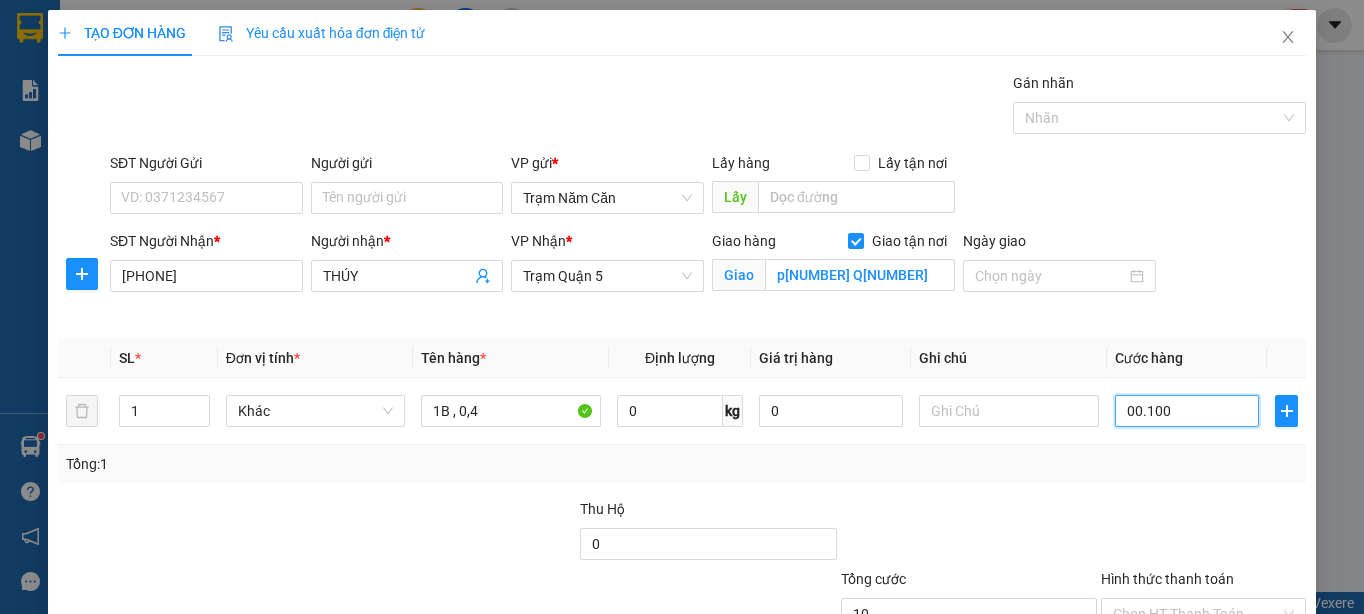 type on "100" 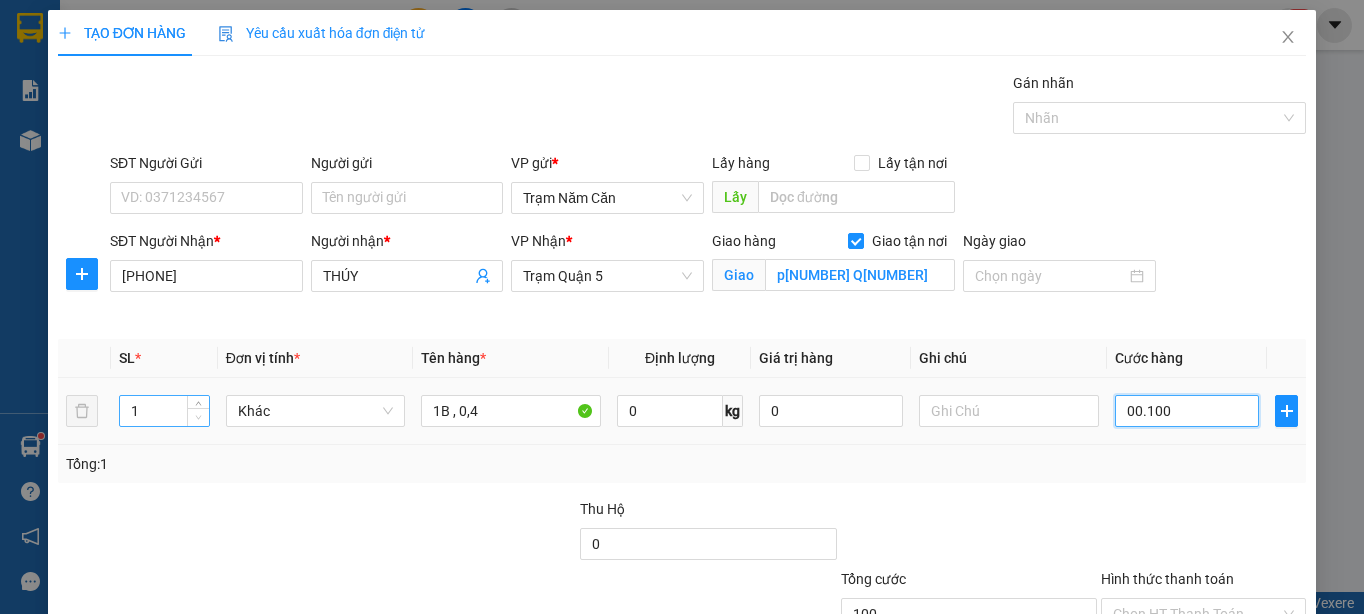 type on "100" 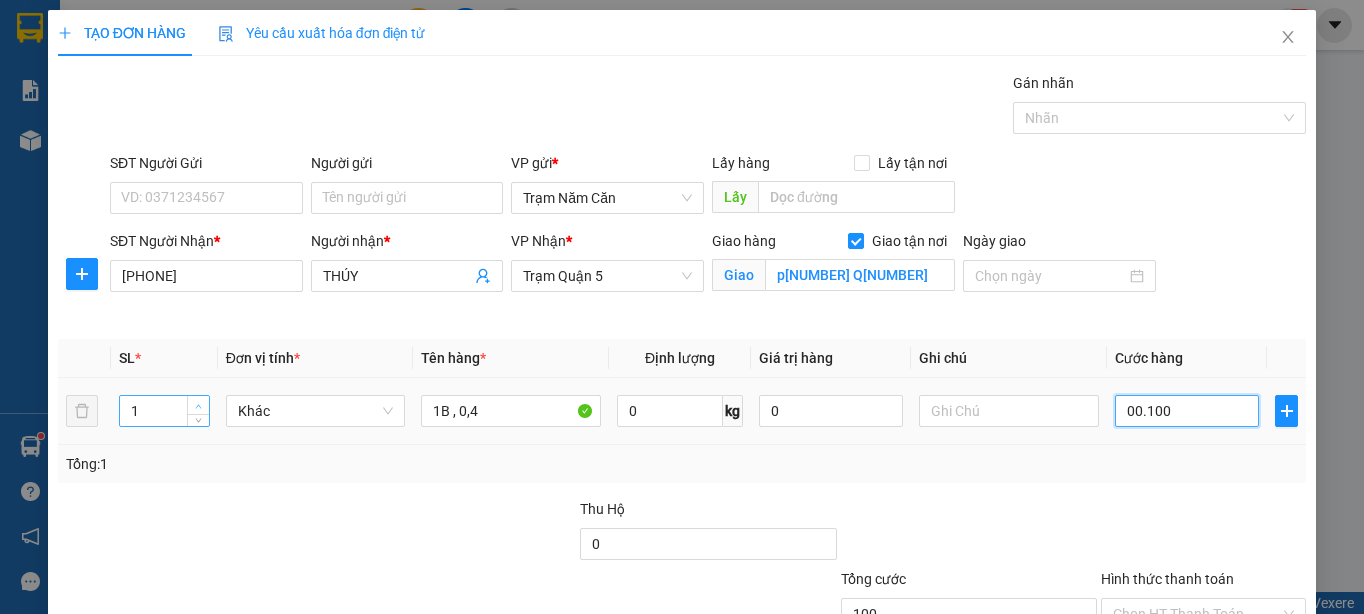 type on "00.100" 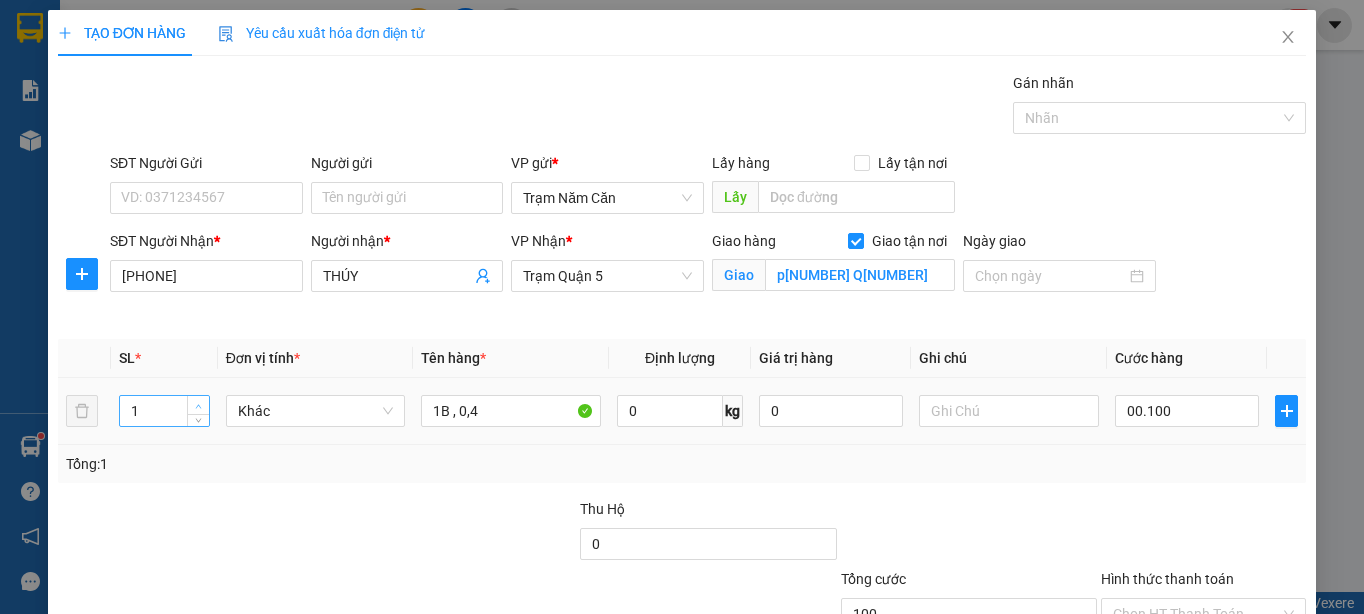 type on "100.000" 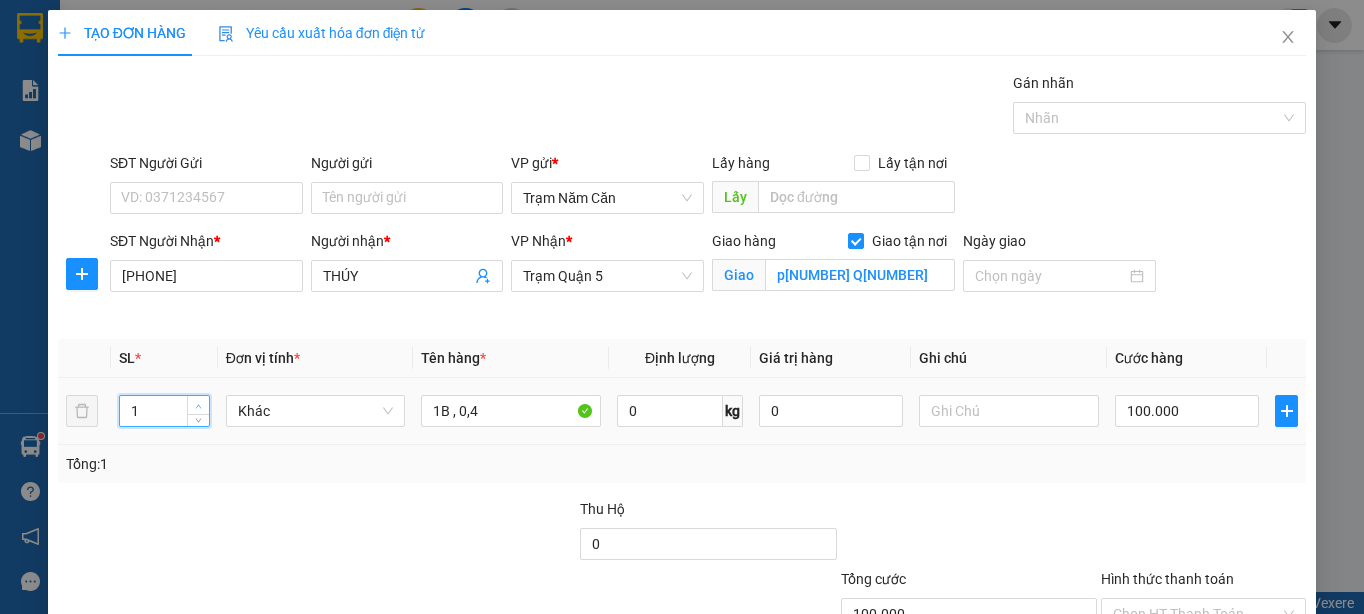 click 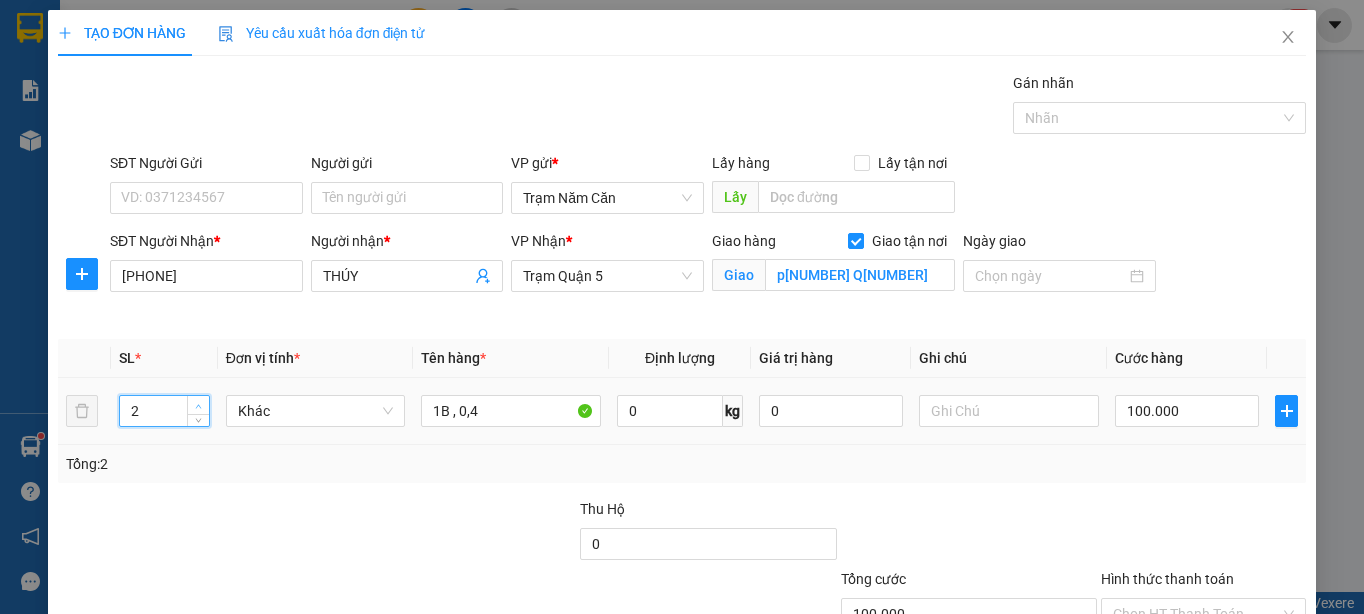 click at bounding box center [199, 406] 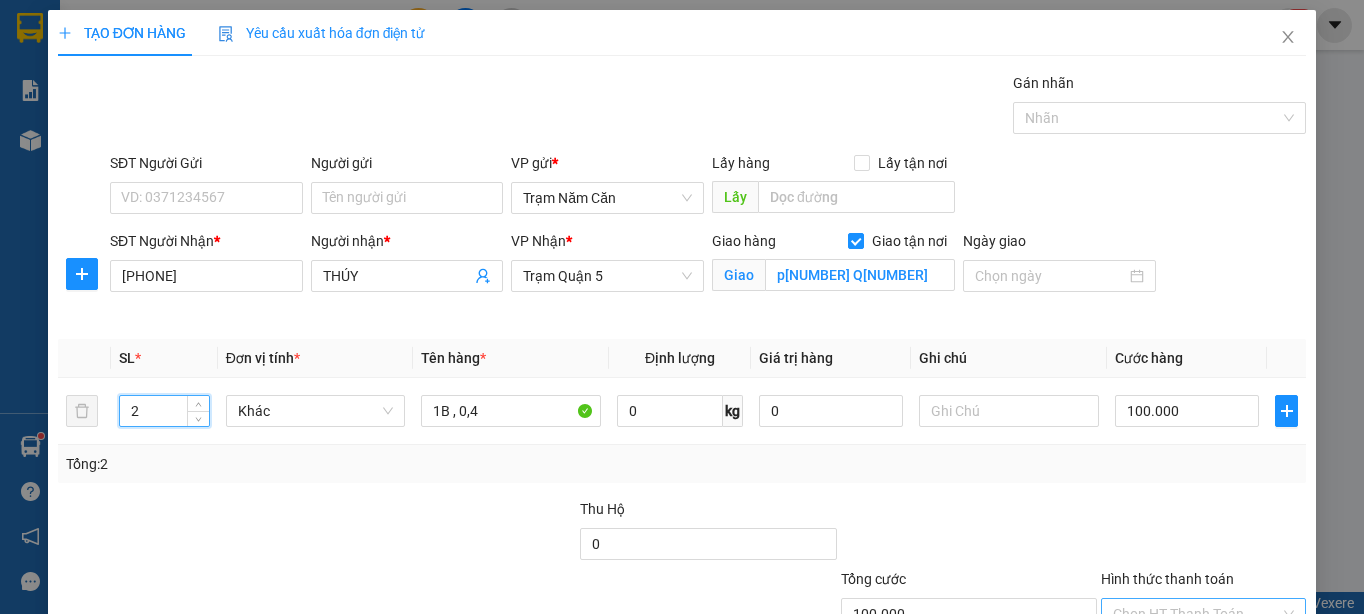 click on "Hình thức thanh toán" at bounding box center (1196, 614) 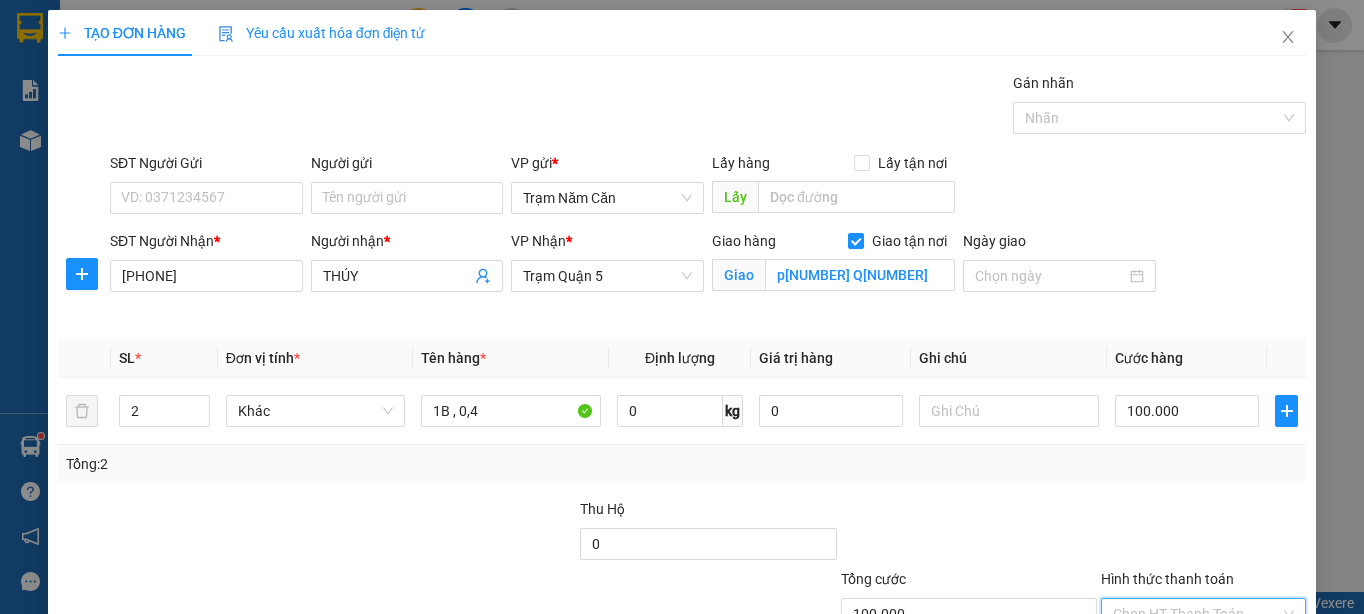 drag, startPoint x: 1137, startPoint y: 503, endPoint x: 1185, endPoint y: 519, distance: 50.596443 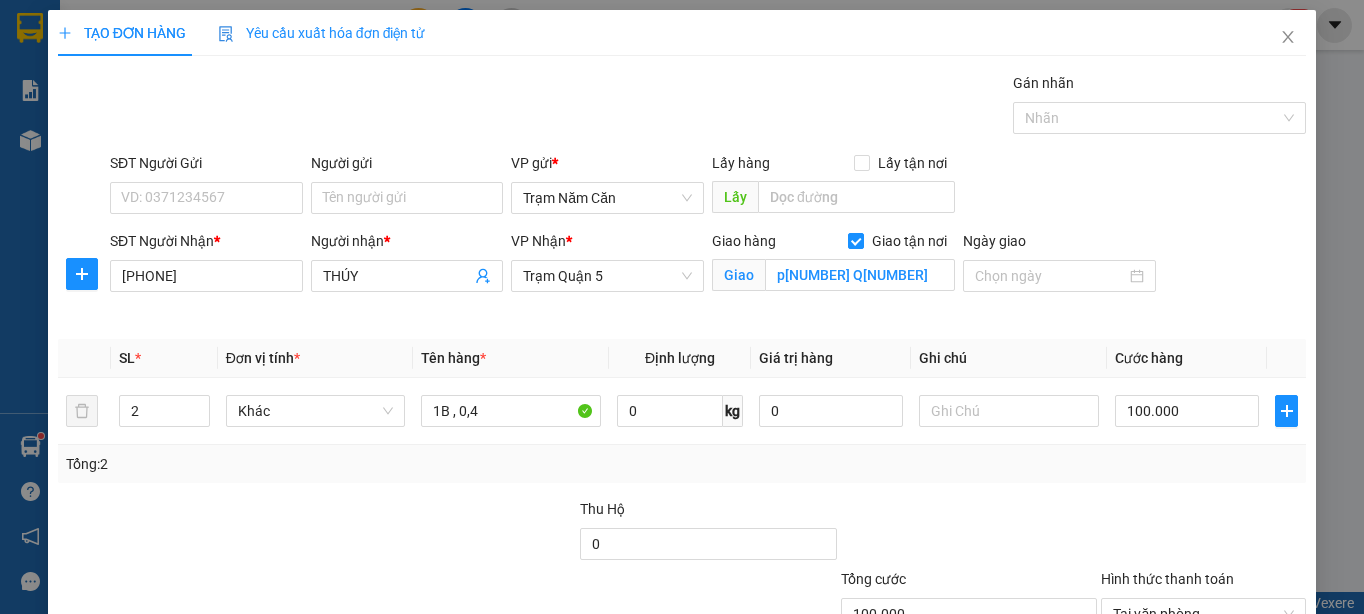 click on "Lưu và In" at bounding box center [1241, 709] 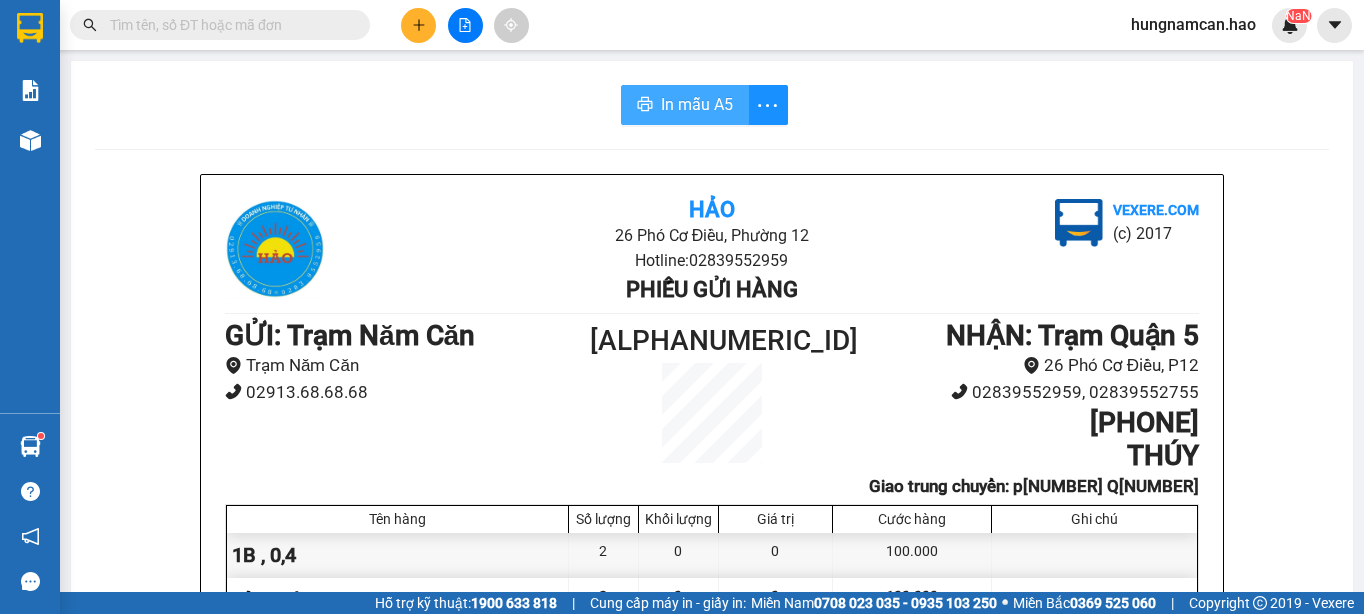 click on "In mẫu A5" at bounding box center (697, 104) 